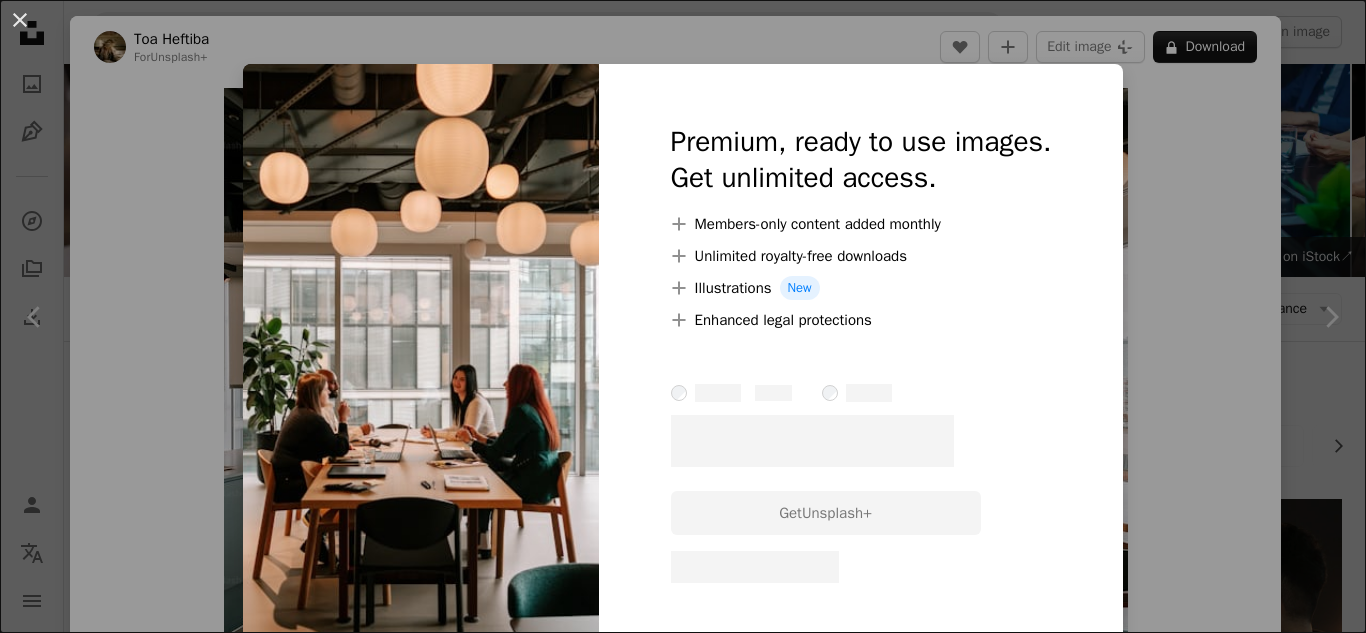 scroll, scrollTop: 1100, scrollLeft: 0, axis: vertical 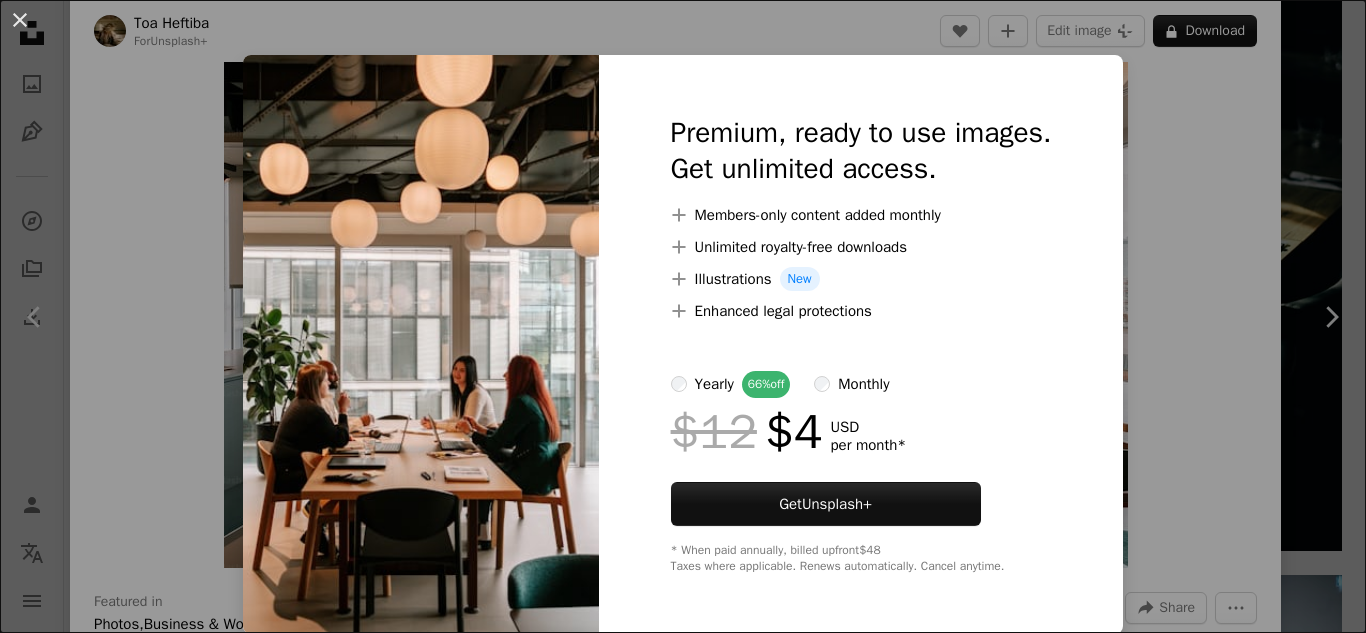 click on "An X shape Premium, ready to use images. Get unlimited access. A plus sign Members-only content added monthly A plus sign Unlimited royalty-free downloads A plus sign Illustrations  New A plus sign Enhanced legal protections yearly 66%  off monthly $12   $4 USD per month * Get  Unsplash+ * When paid annually, billed upfront  $48 Taxes where applicable. Renews automatically. Cancel anytime." at bounding box center [683, 316] 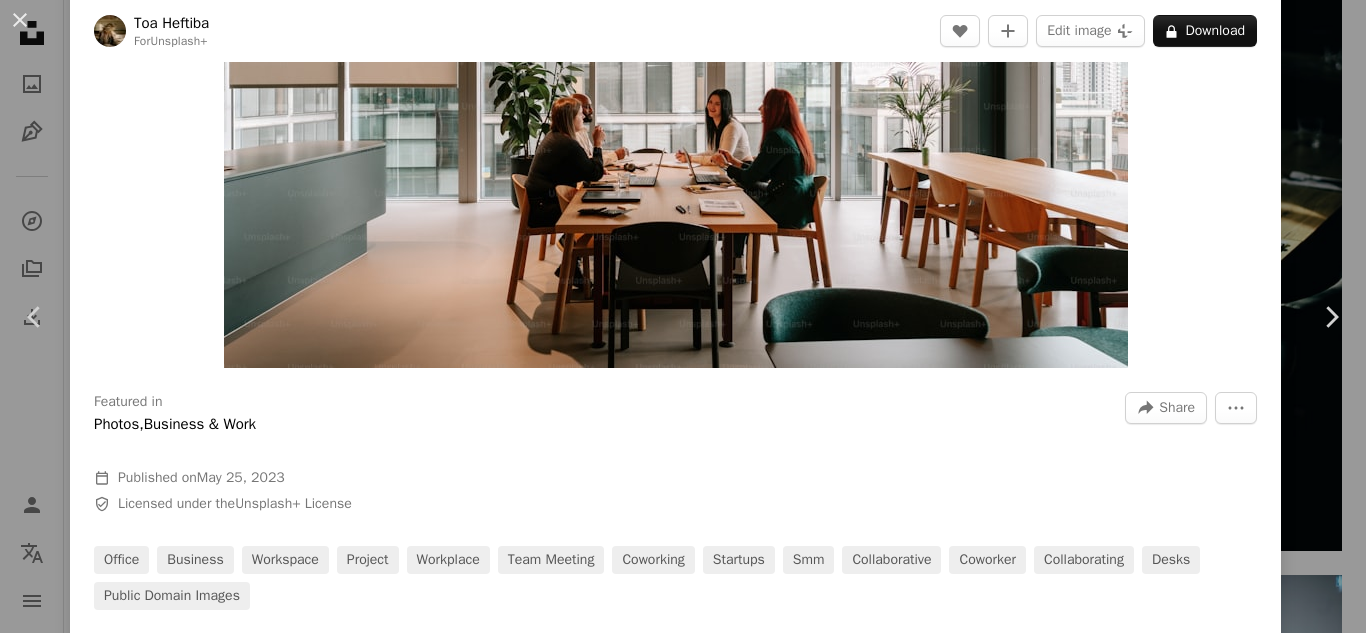 scroll, scrollTop: 200, scrollLeft: 0, axis: vertical 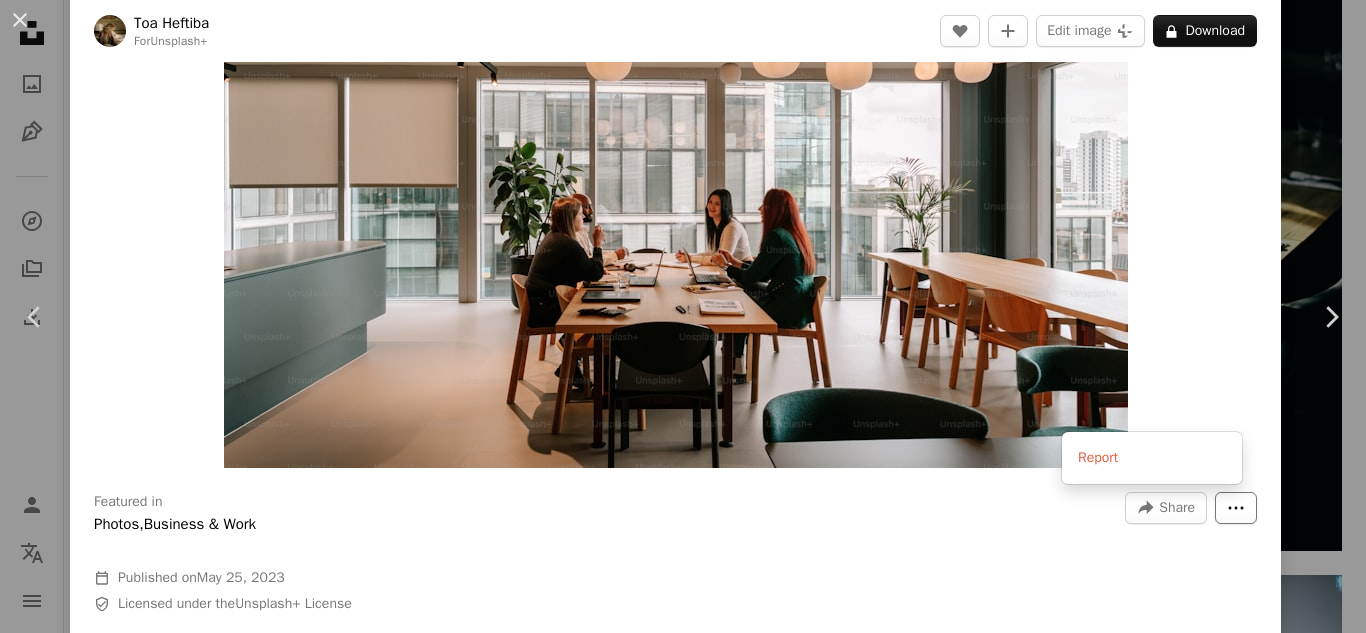 click on "More Actions" 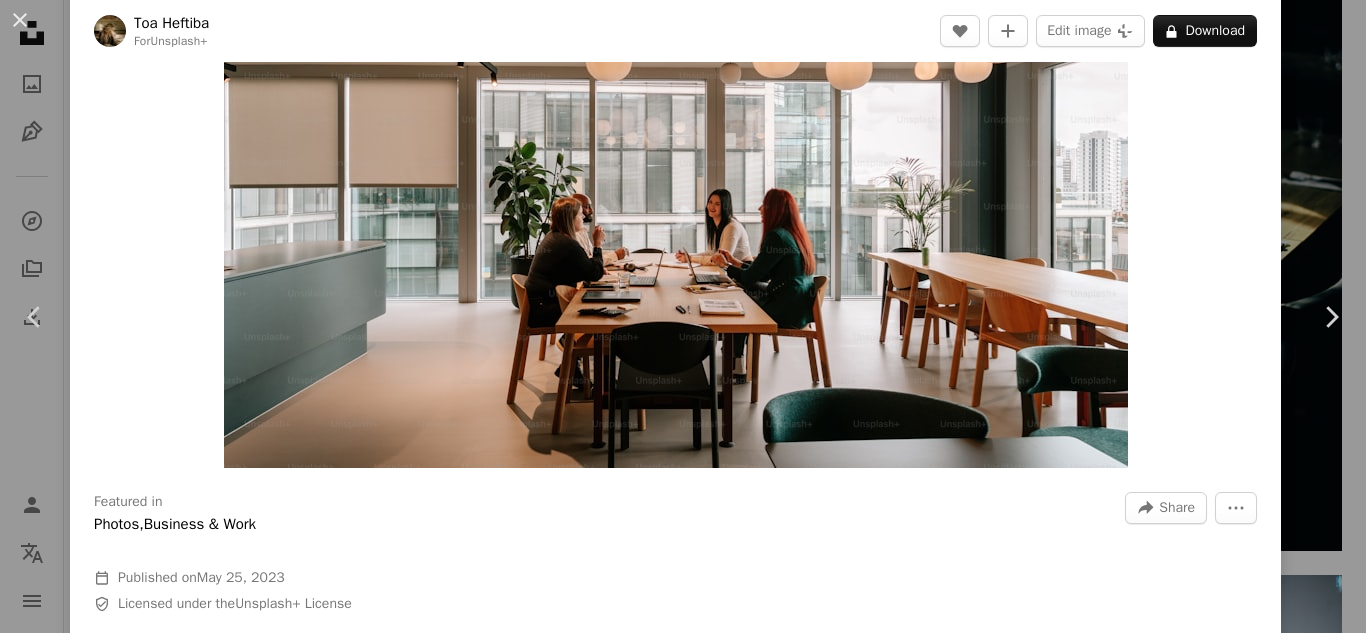 click on "An X shape Chevron left Chevron right [FIRST] [LAST] For Unsplash+ A heart A plus sign Edit image Plus sign for Unsplash+ A lock Download Zoom in Featured in Photos , Business & Work A forward-right arrow Share More Actions Calendar outlined Published on May 25, 2023 Safety Licensed under the Unsplash+ License office business workspace project workplace team meeting coworking startups smm collaborative coworker collaborating desks Public domain images From this series Chevron right Plus sign for Unsplash+ Plus sign for Unsplash+ Plus sign for Unsplash+ Plus sign for Unsplash+ Plus sign for Unsplash+ Plus sign for Unsplash+ Plus sign for Unsplash+ Plus sign for Unsplash+ Plus sign for Unsplash+ Plus sign for Unsplash+ Related images Plus sign for Unsplash+ A heart A plus sign [FIRST] [LAST] For Unsplash+ A lock Download Plus sign for Unsplash+ A heart A plus sign Getty Images For Unsplash+ A lock Download Plus sign for Unsplash+ A heart A plus sign [FIRST] [LAST] For Unsplash+ A lock Download A heart" at bounding box center (683, 316) 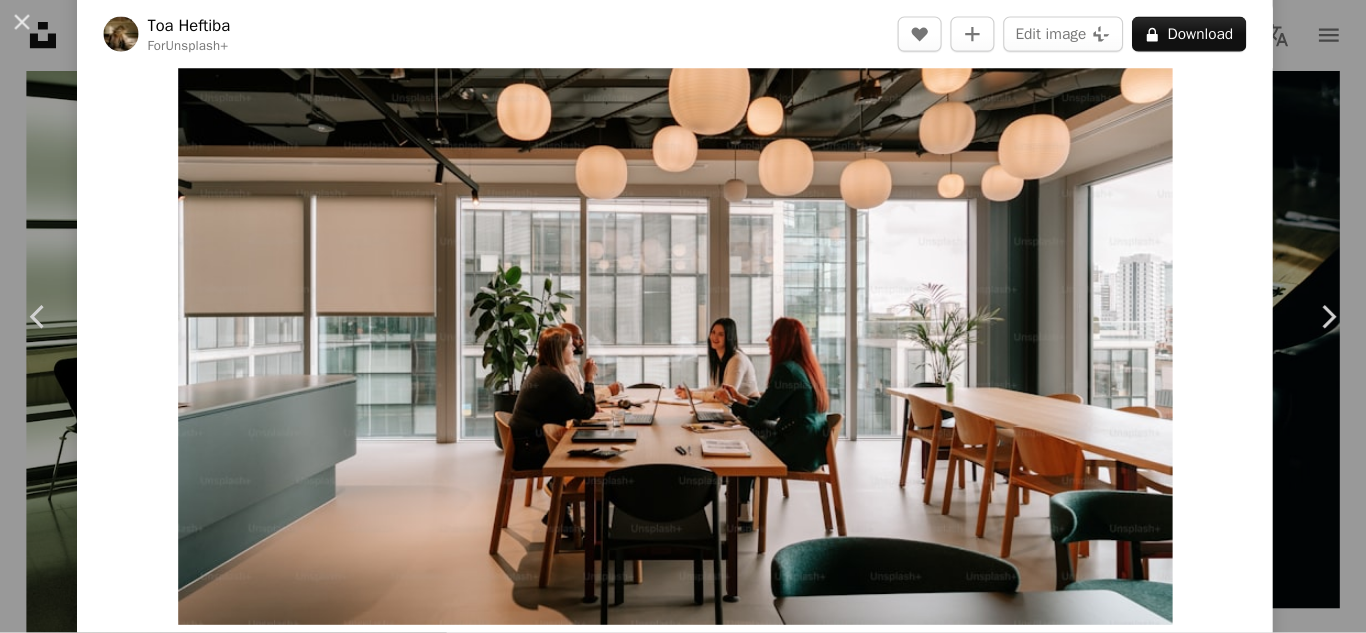 scroll, scrollTop: 100, scrollLeft: 0, axis: vertical 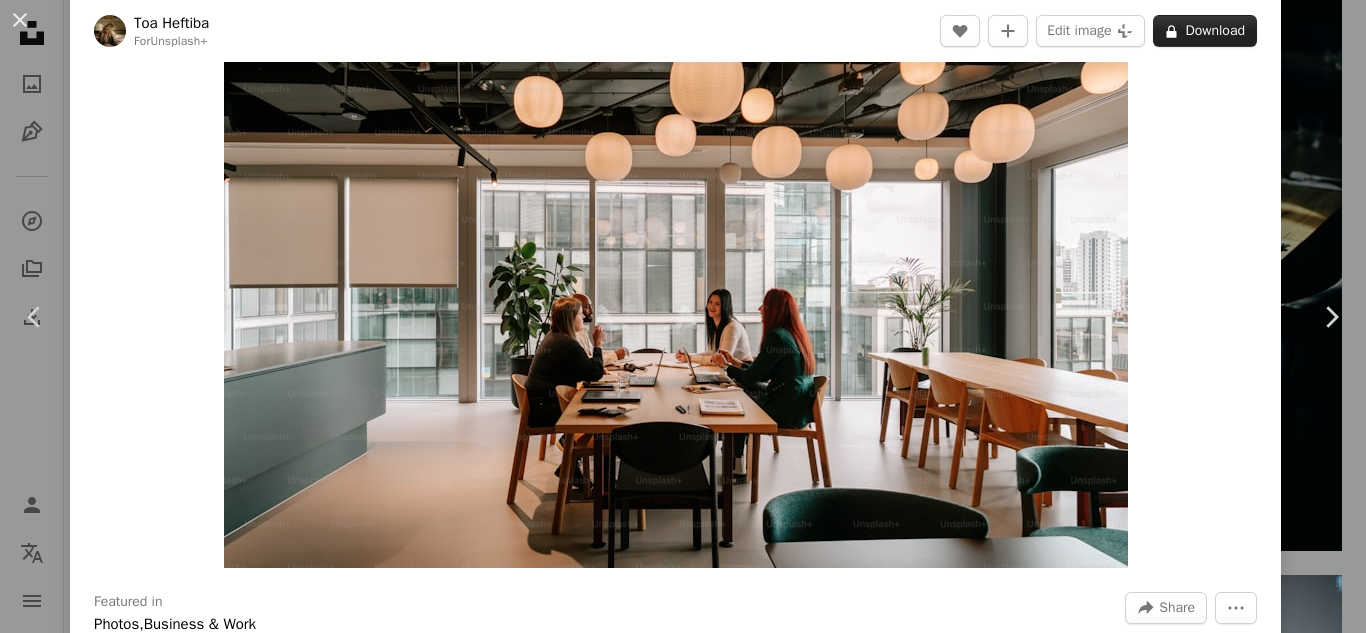 click on "A lock   Download" at bounding box center (1205, 31) 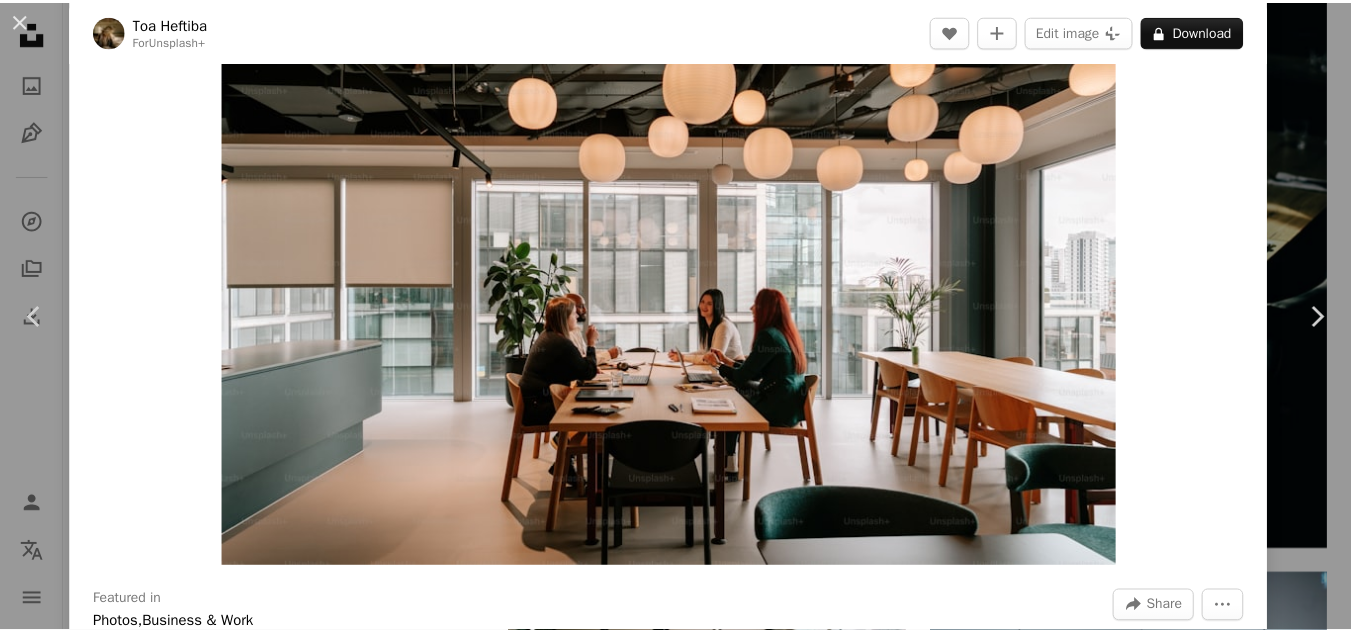 scroll, scrollTop: 9, scrollLeft: 0, axis: vertical 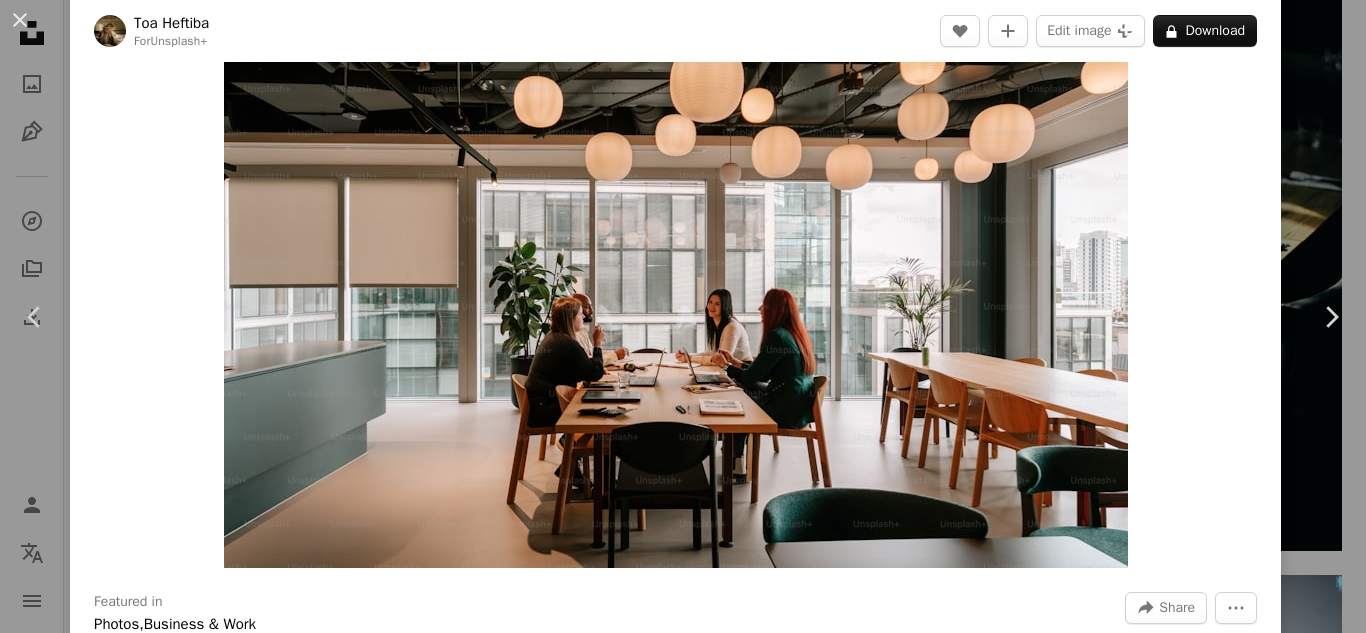 click on "monthly" at bounding box center (851, 4586) 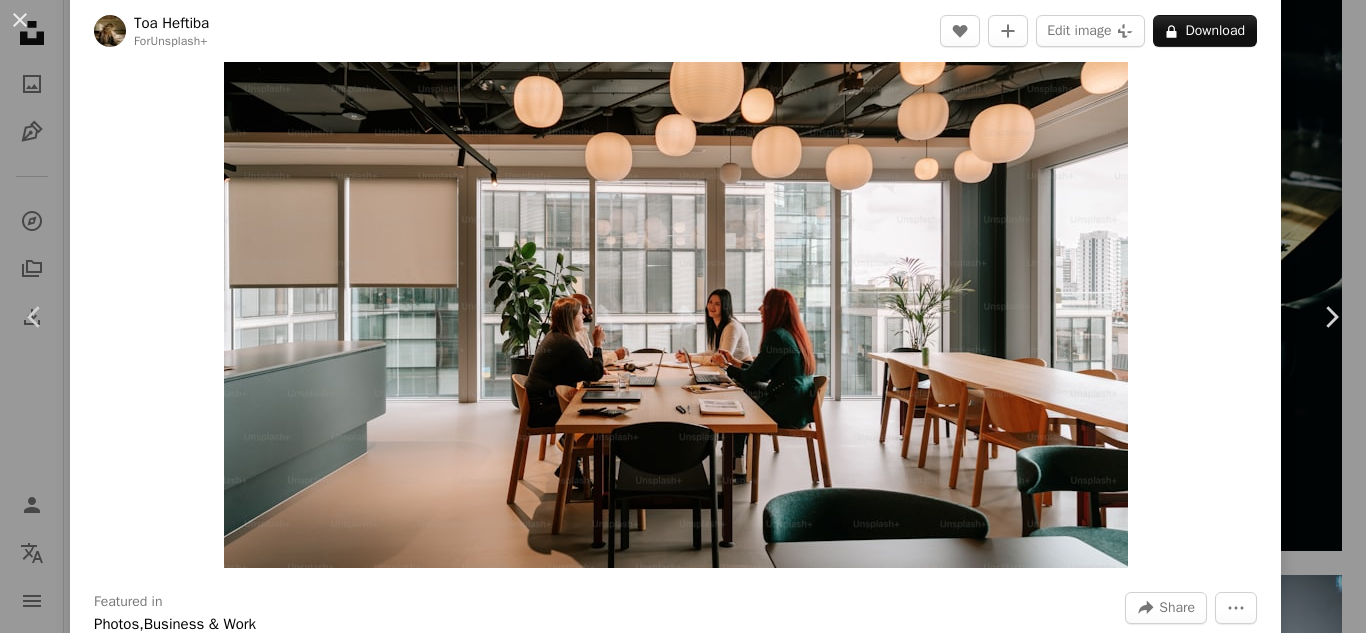 click on "monthly" at bounding box center (863, 4587) 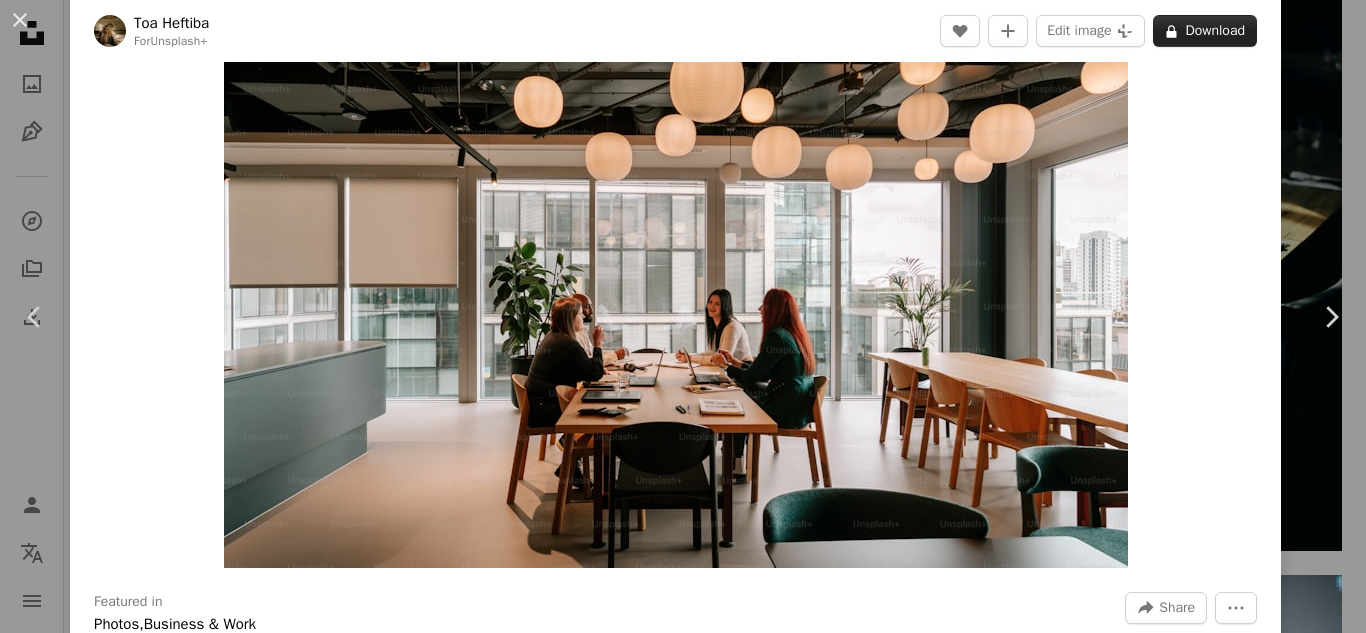 click on "A lock   Download" at bounding box center [1205, 31] 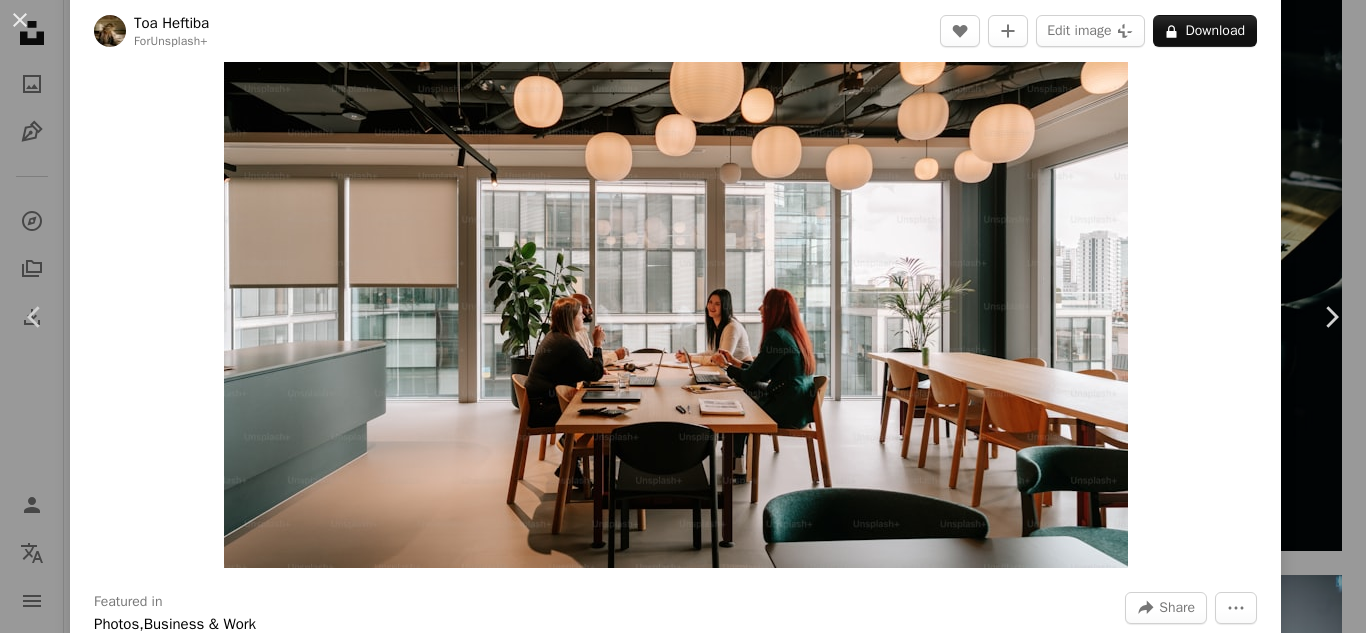 click on "An X shape" at bounding box center [20, 20] 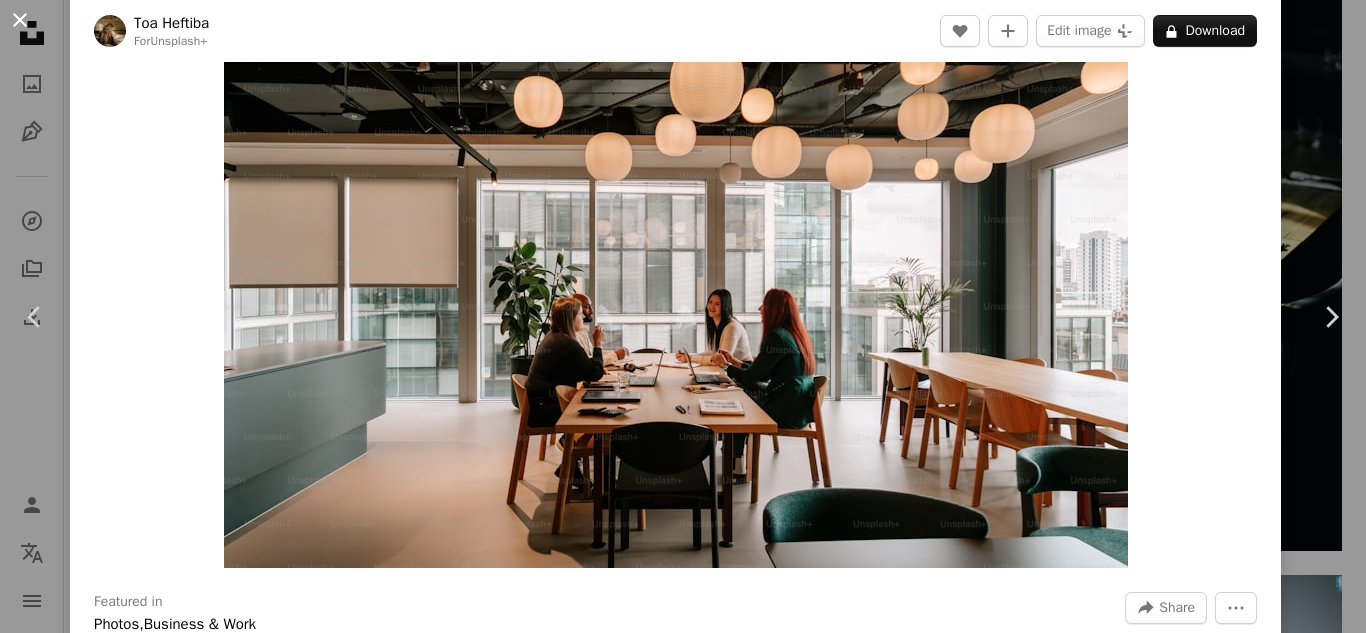 click on "An X shape" at bounding box center [20, 20] 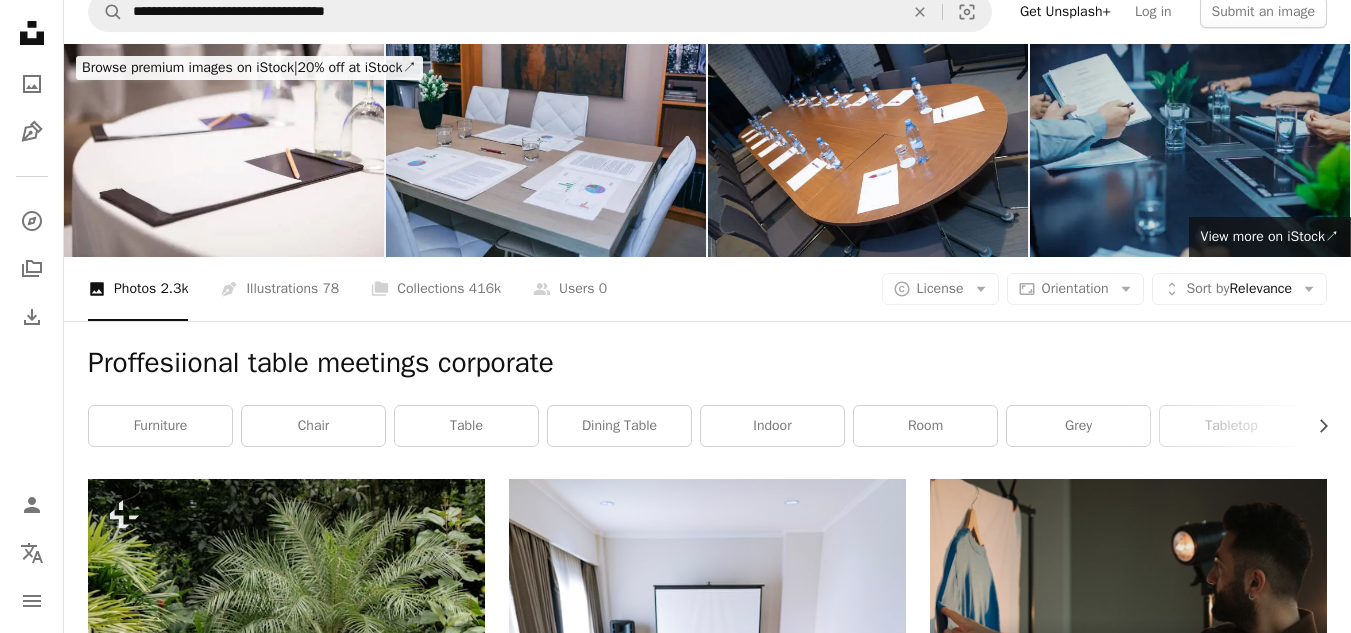 scroll, scrollTop: 0, scrollLeft: 0, axis: both 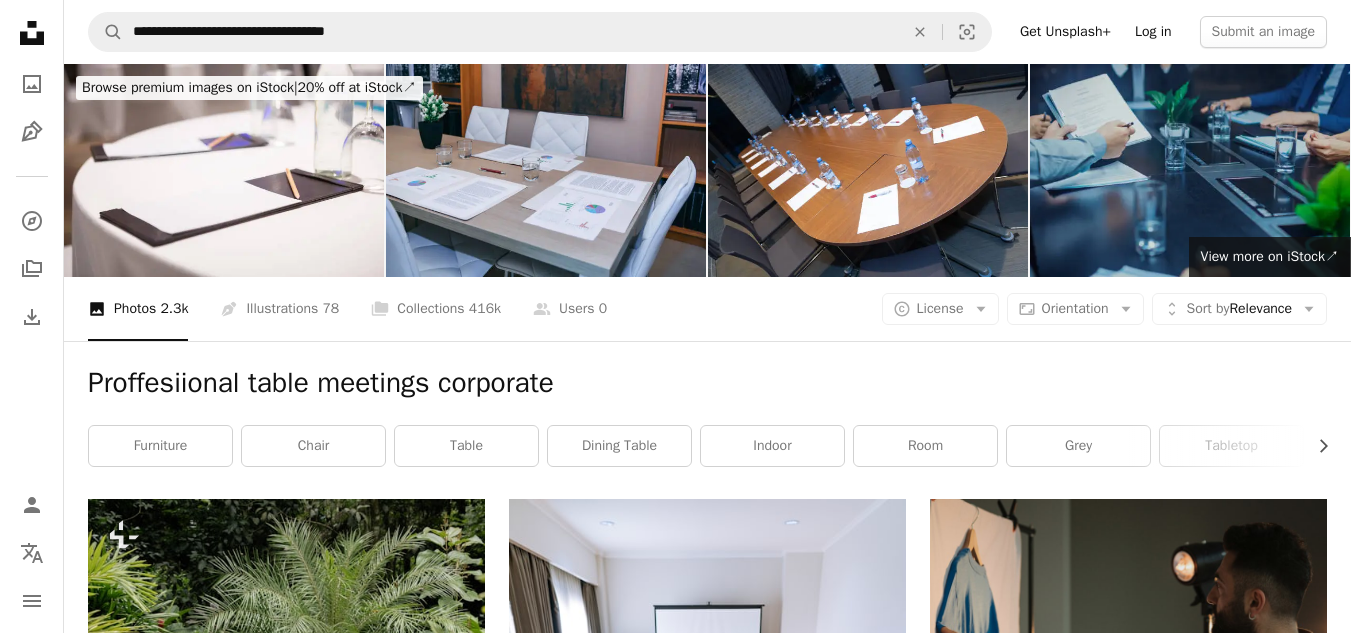 click on "Log in" at bounding box center [1153, 32] 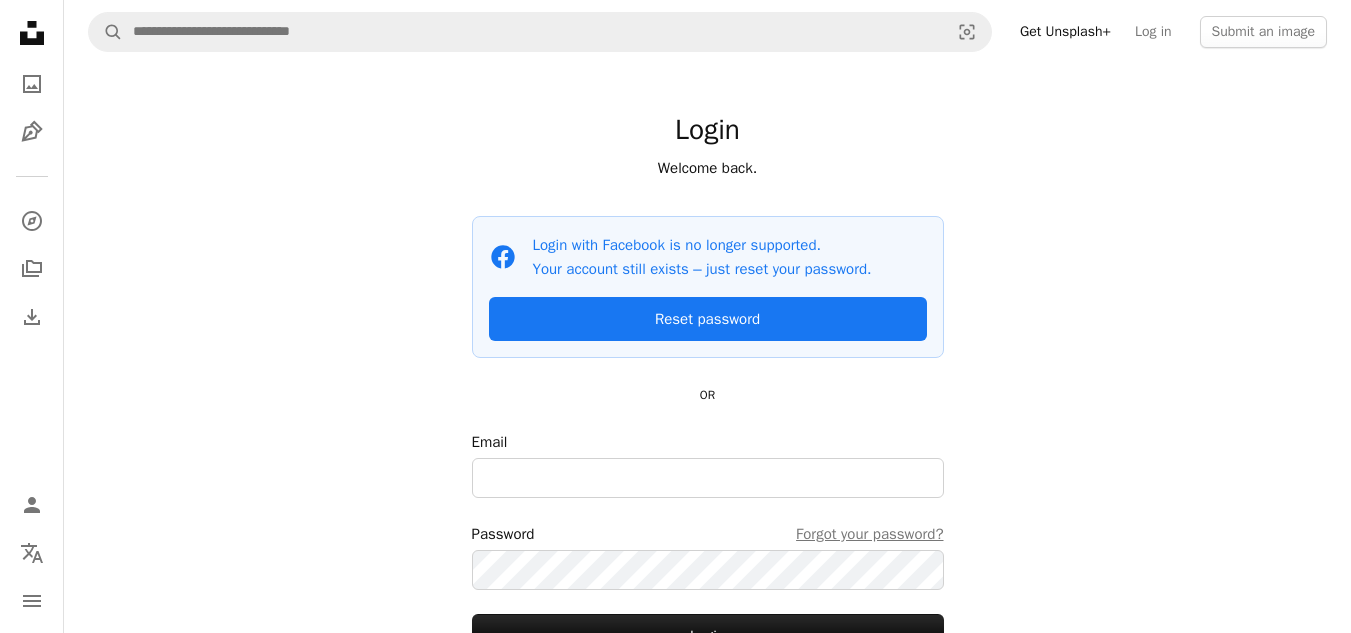 click on "Email Password Forgot your password? Login" at bounding box center (708, 544) 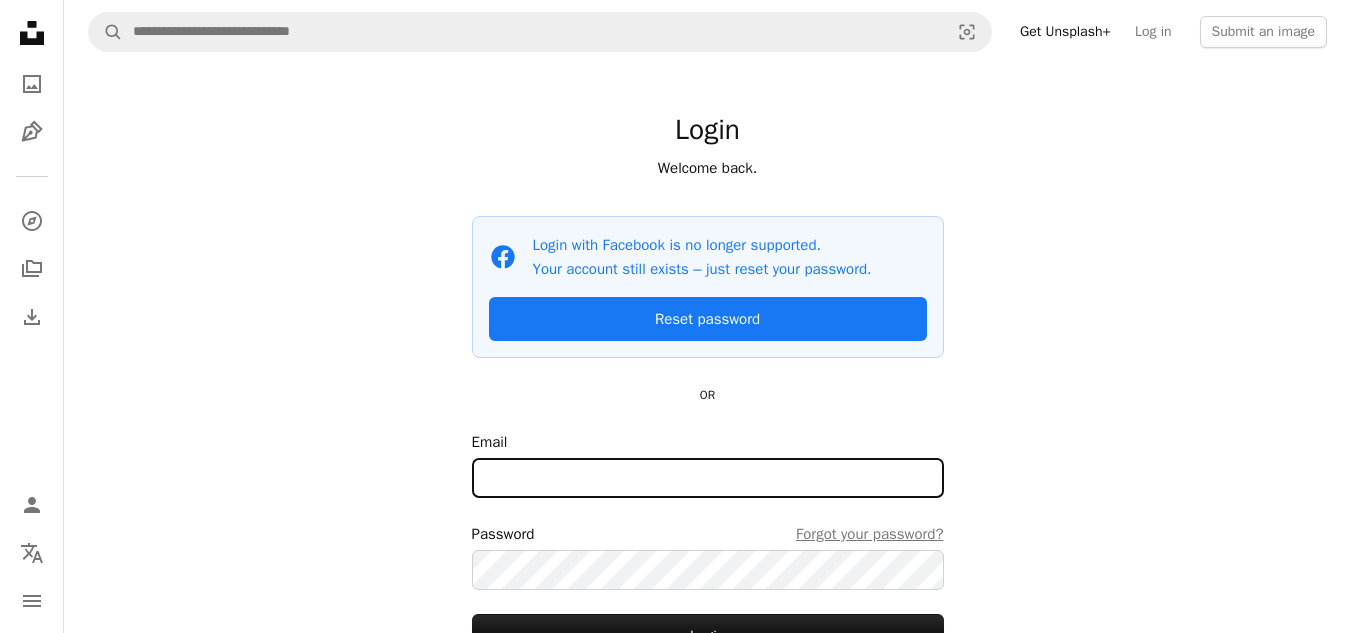 click on "Email" at bounding box center [708, 478] 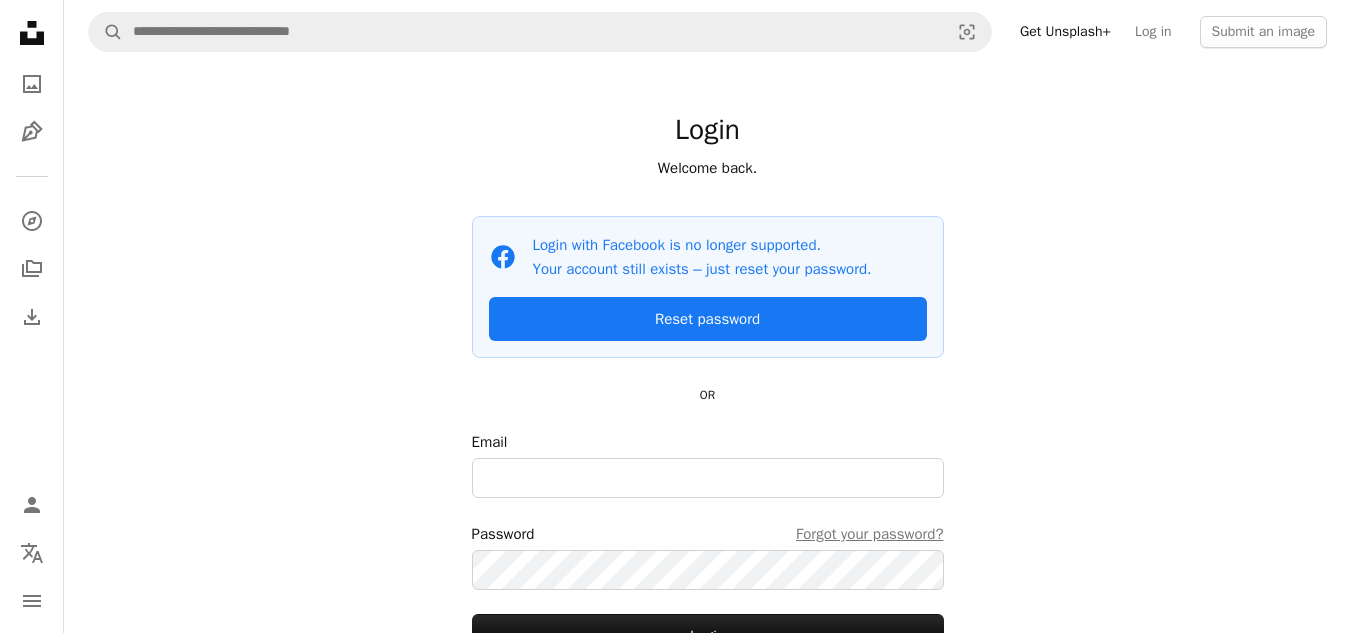 click on "A magnifying glass Visual search Get Unsplash+ Log in Submit an image Login Welcome back. Facebook icon Login with Facebook is no longer supported. Your account still exists – just reset your password. Reset password OR Email Password Forgot your password? Login Don’t have an account?  Join" at bounding box center (707, 405) 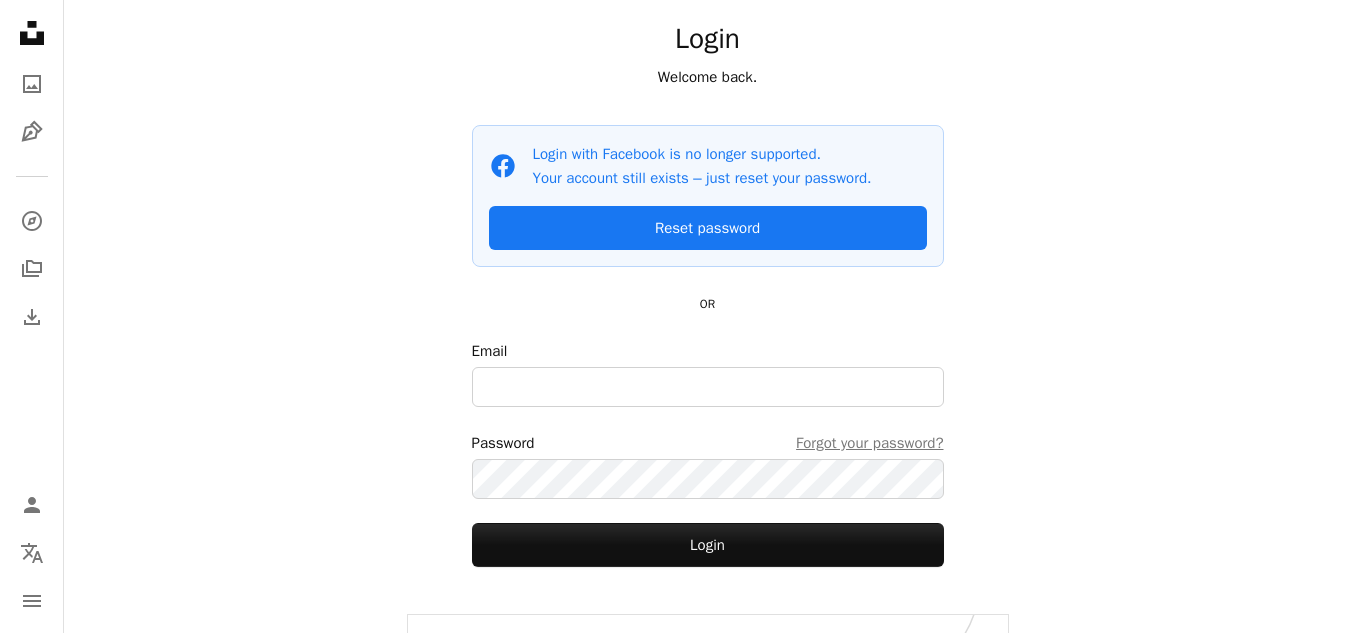scroll, scrollTop: 177, scrollLeft: 0, axis: vertical 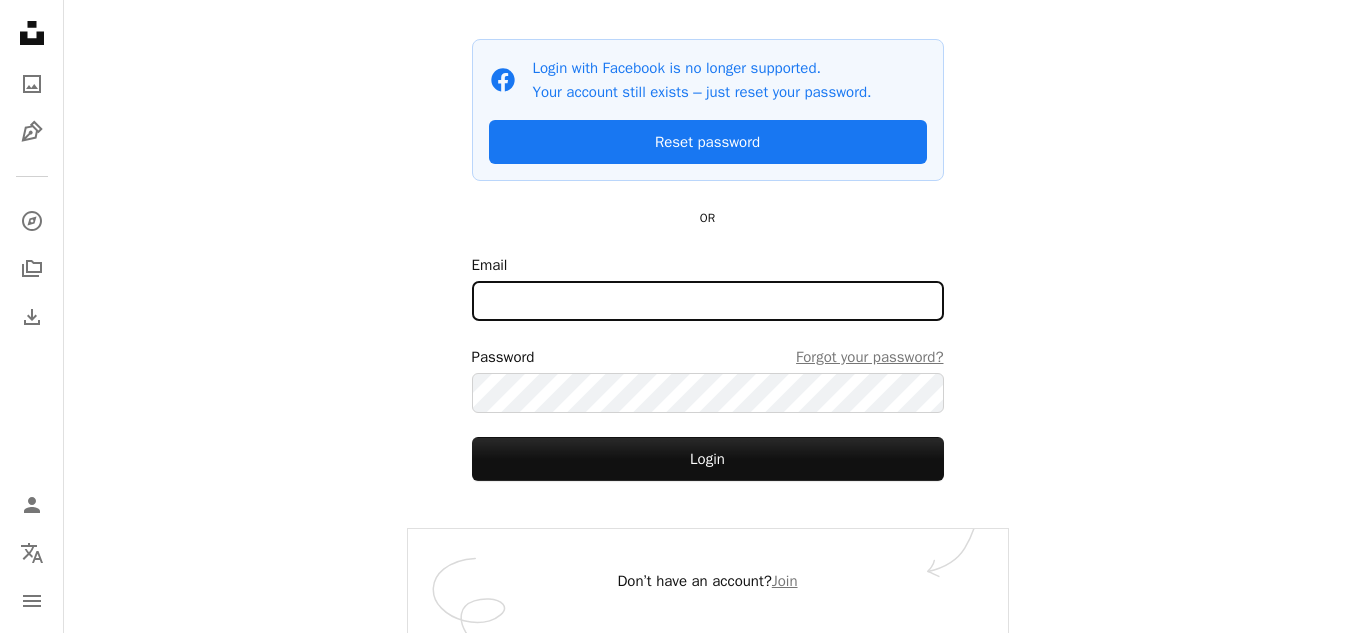 click on "Email" at bounding box center (708, 301) 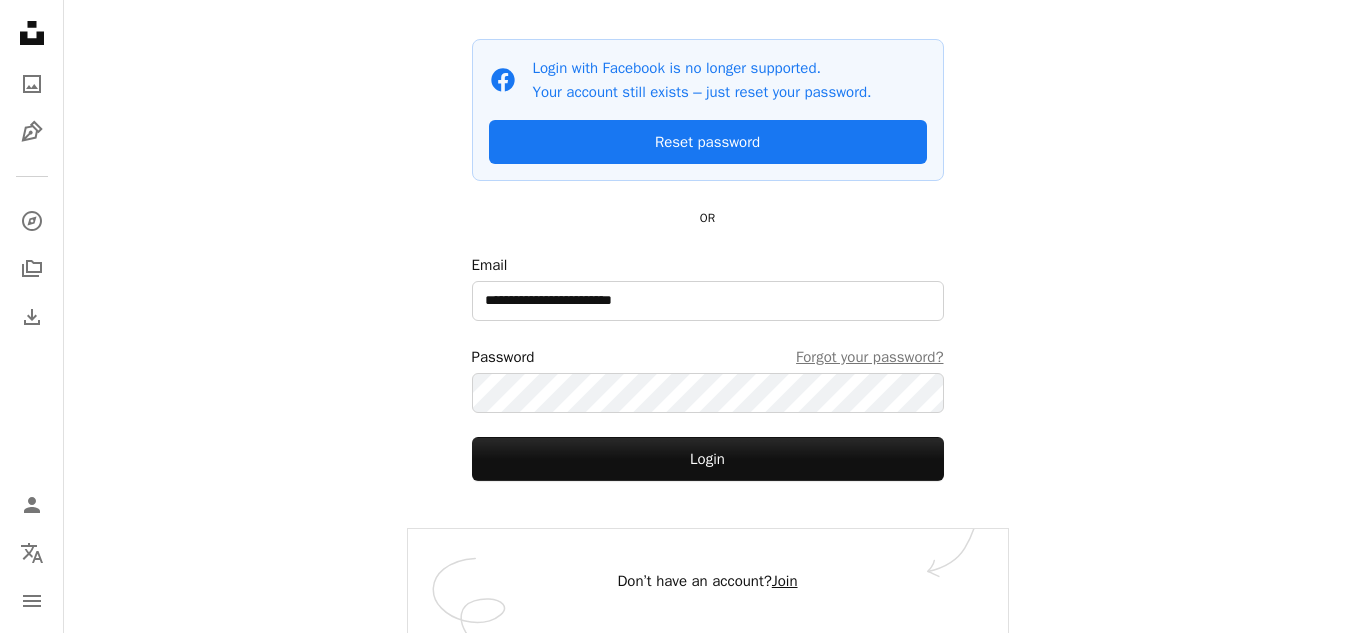 click on "Join" at bounding box center [785, 581] 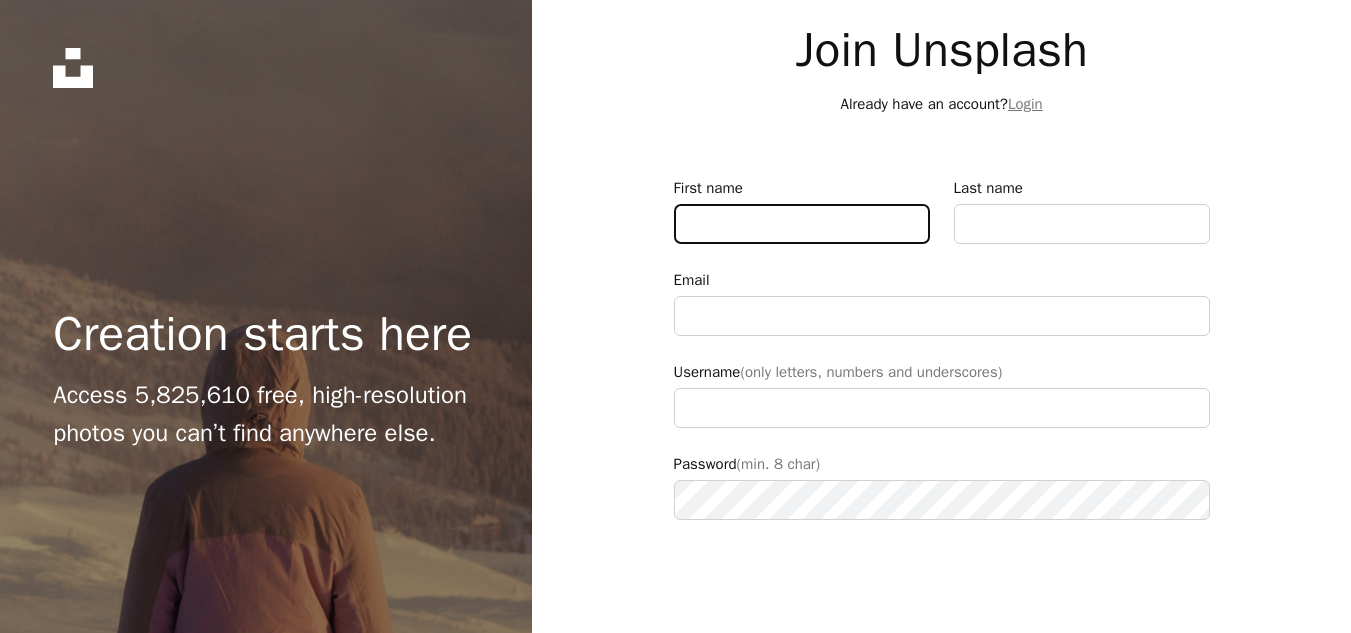 click on "First name" at bounding box center [802, 224] 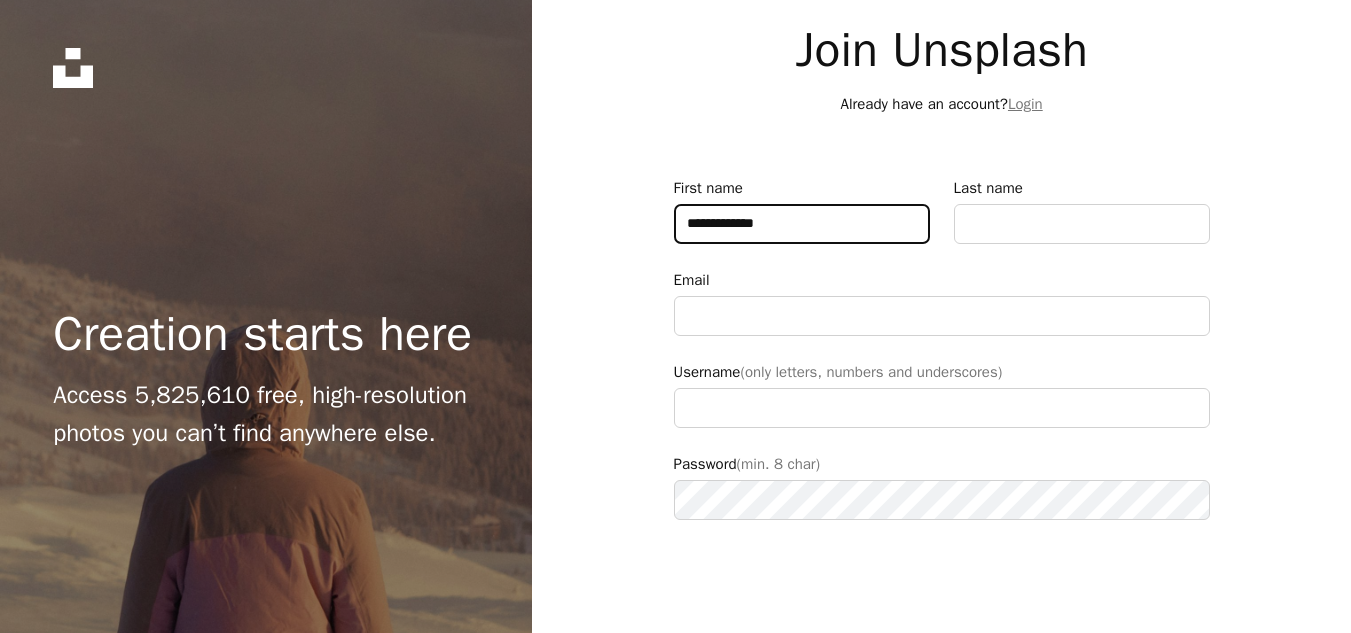 drag, startPoint x: 783, startPoint y: 224, endPoint x: 734, endPoint y: 213, distance: 50.219517 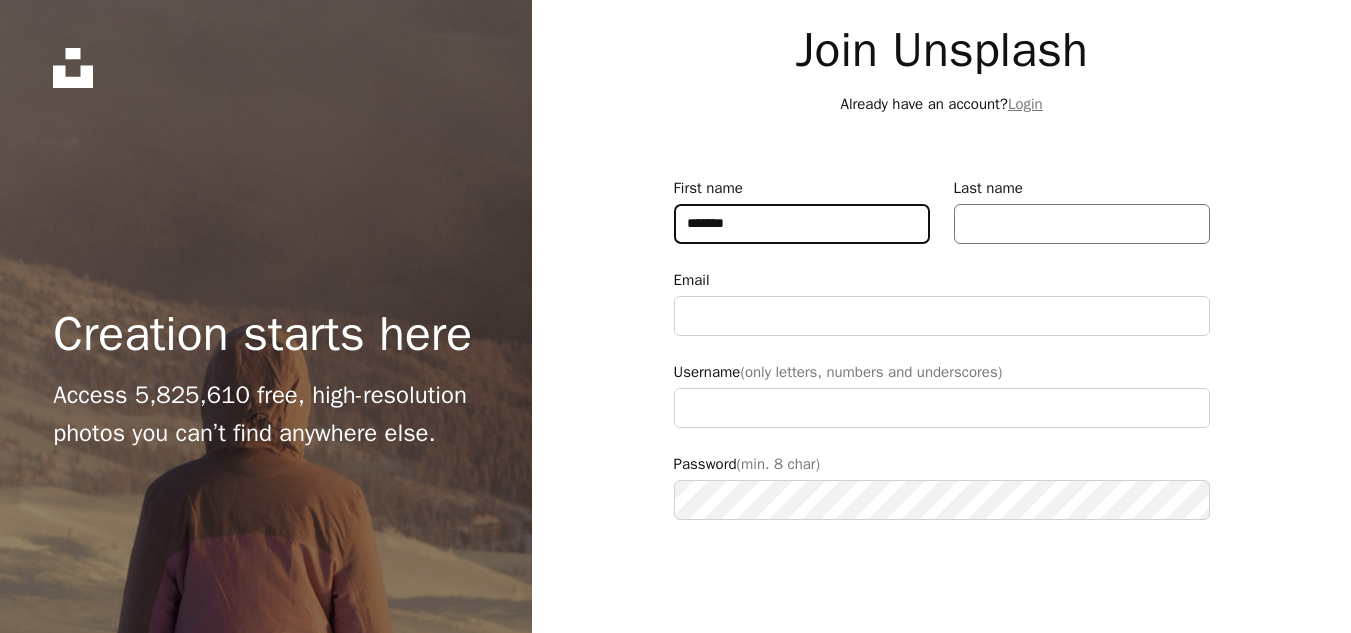 type on "*******" 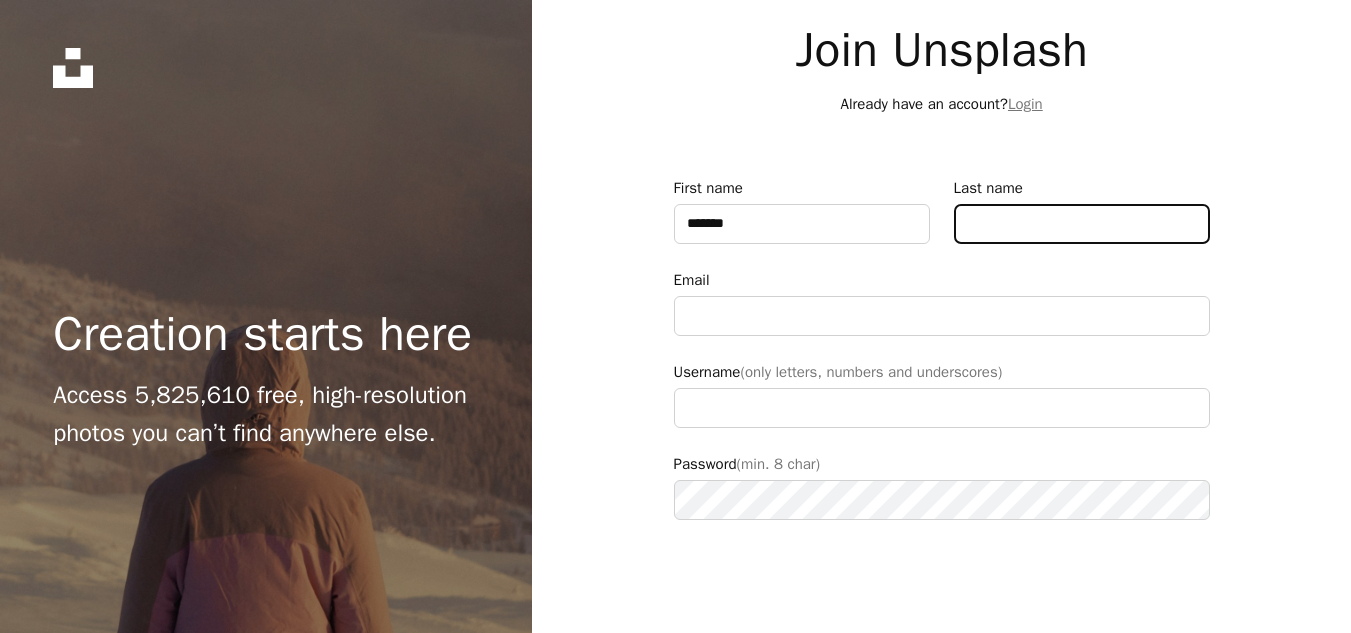 click on "Last name" at bounding box center (1082, 224) 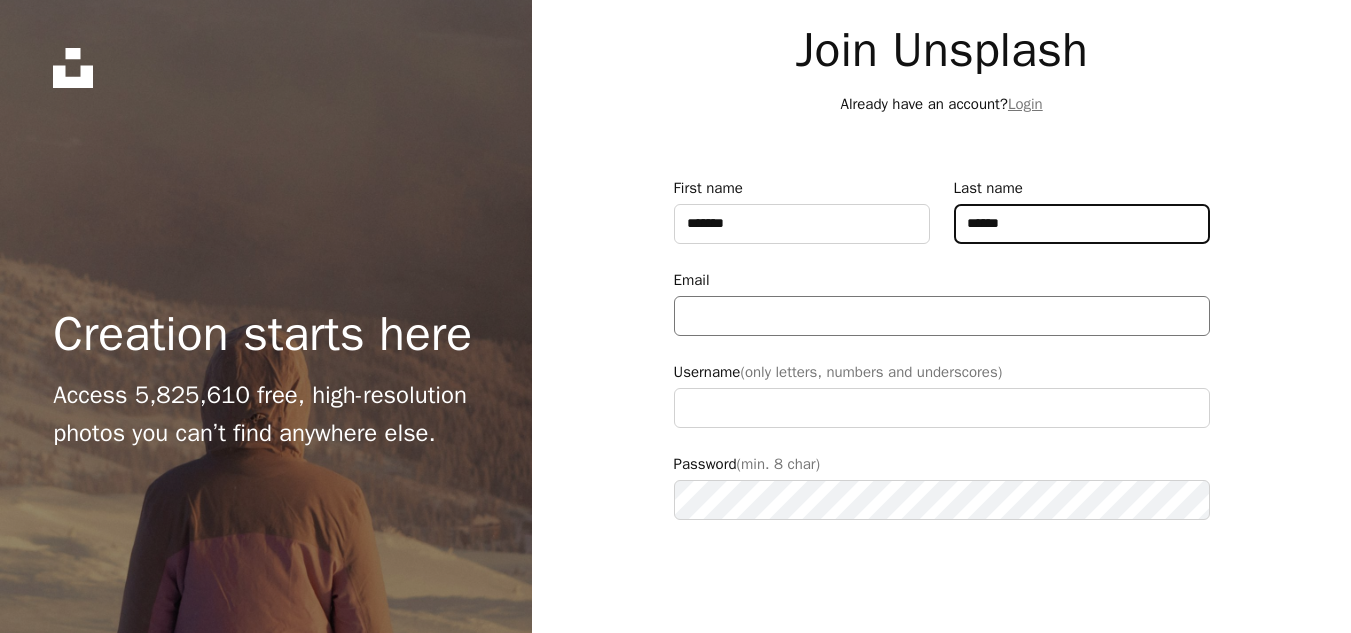 type on "*****" 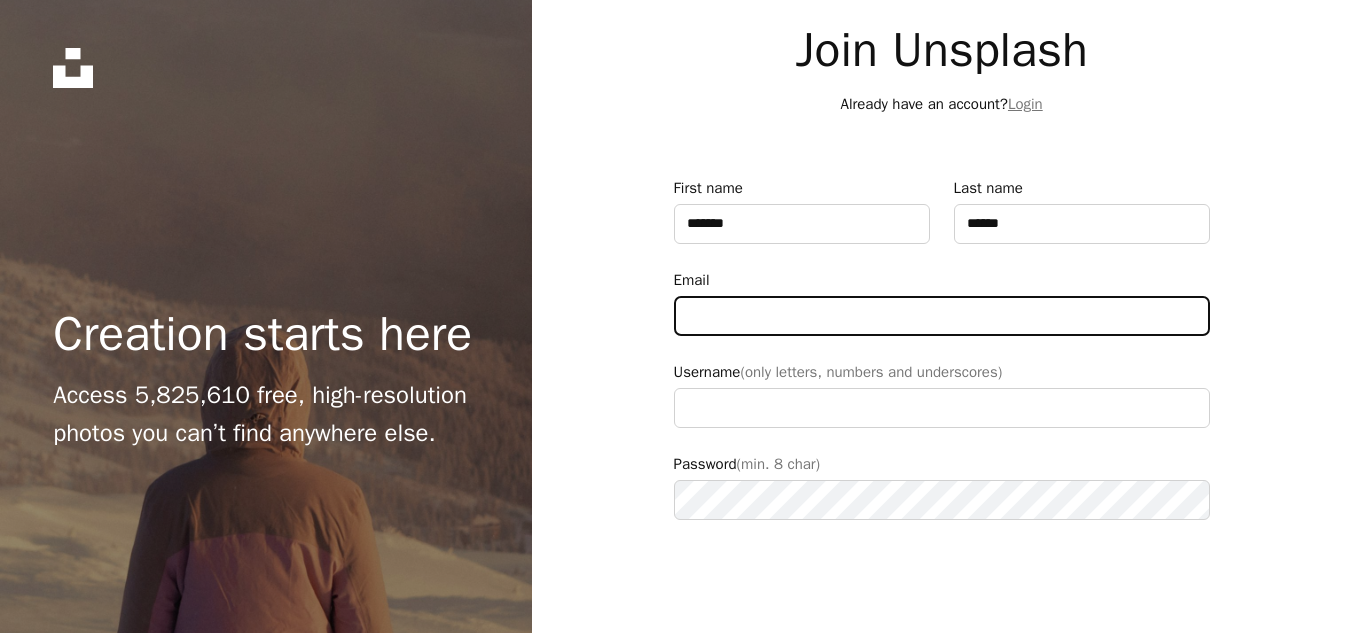 click on "Email" at bounding box center [942, 316] 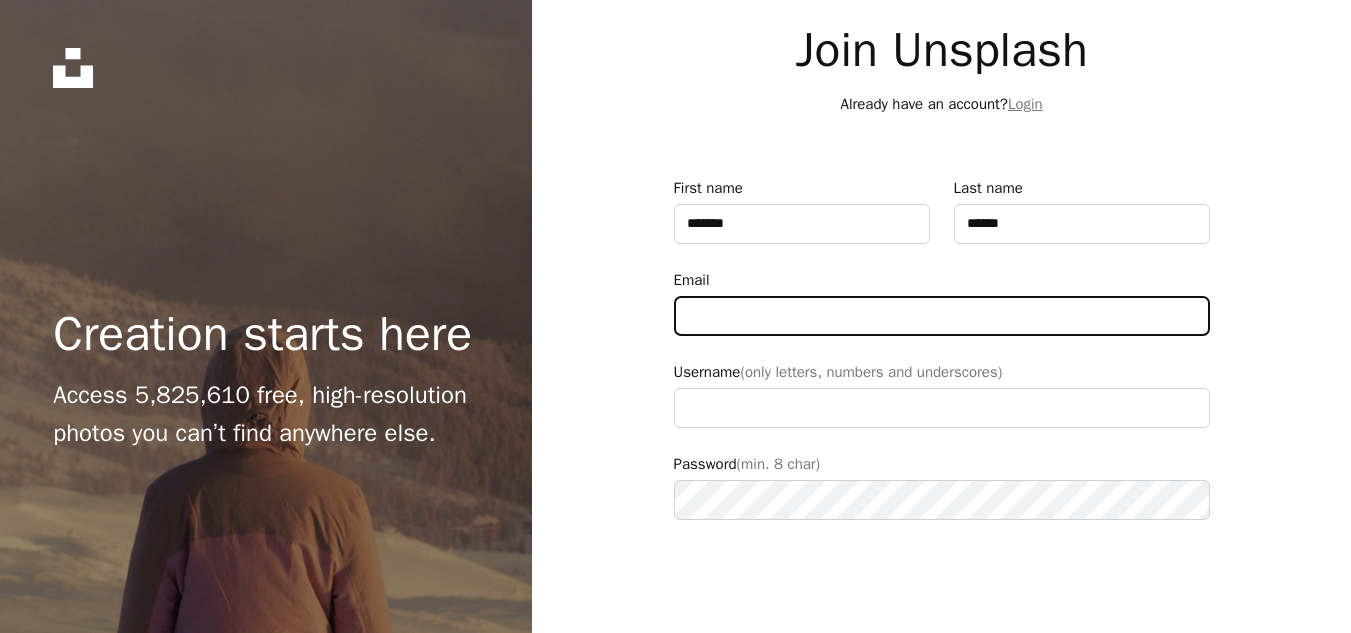 type on "**********" 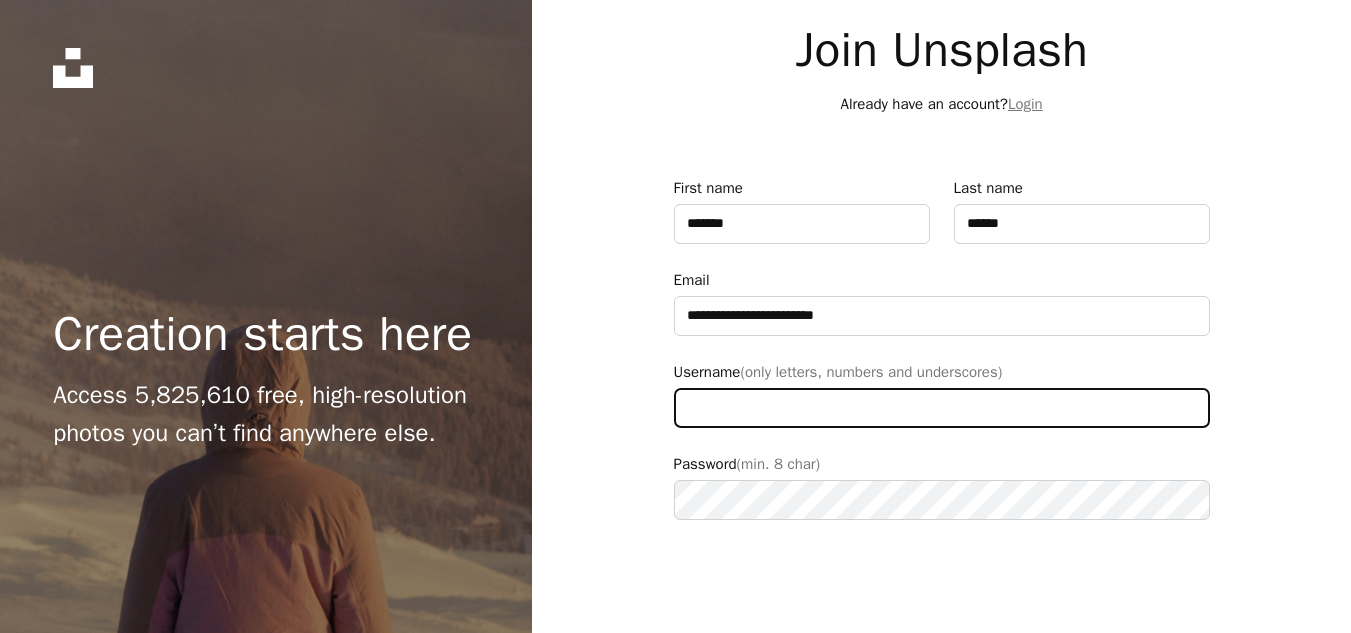 click on "Username  (only letters, numbers and underscores)" at bounding box center [942, 408] 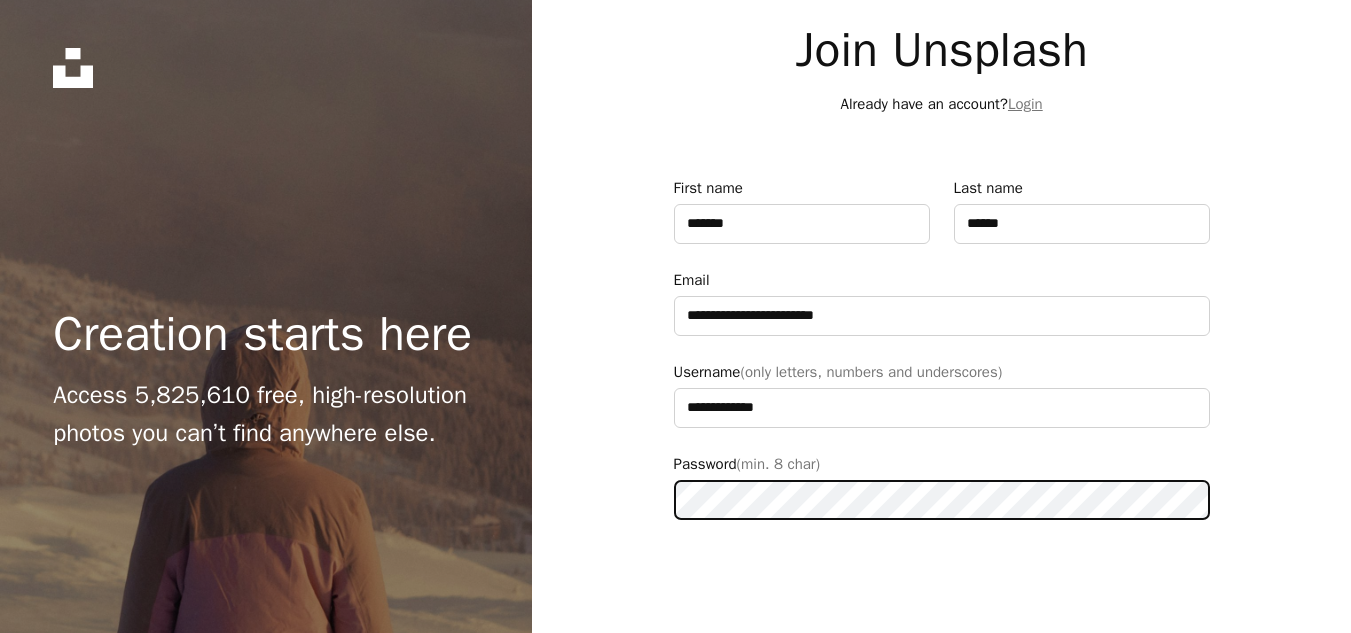 scroll, scrollTop: 112, scrollLeft: 0, axis: vertical 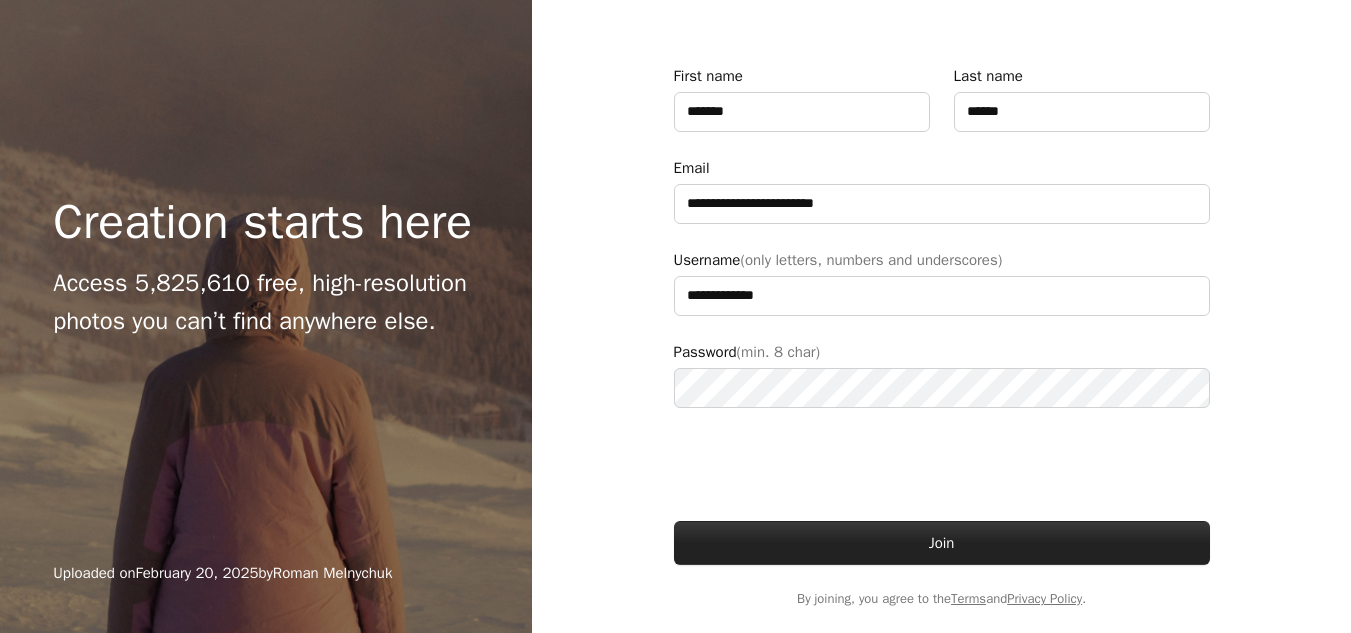 click on "Join" at bounding box center (942, 543) 